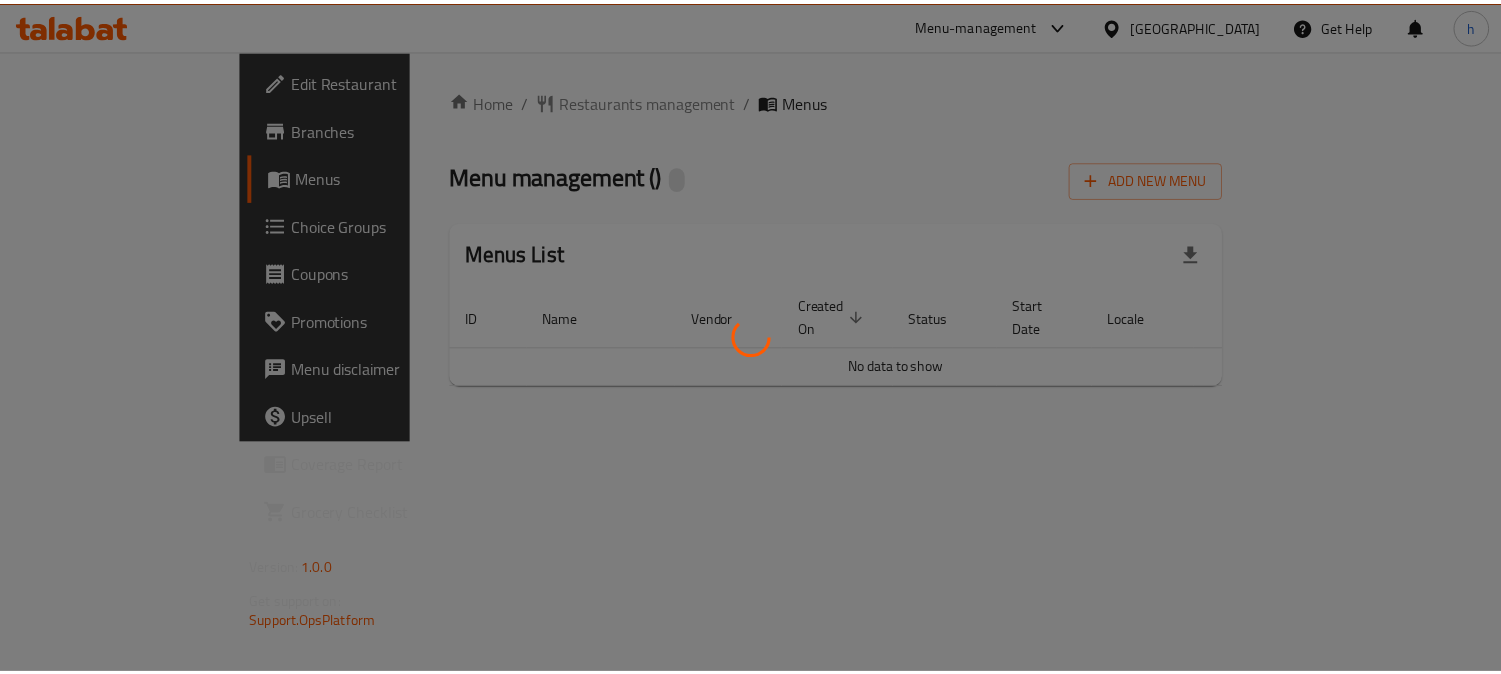 scroll, scrollTop: 0, scrollLeft: 0, axis: both 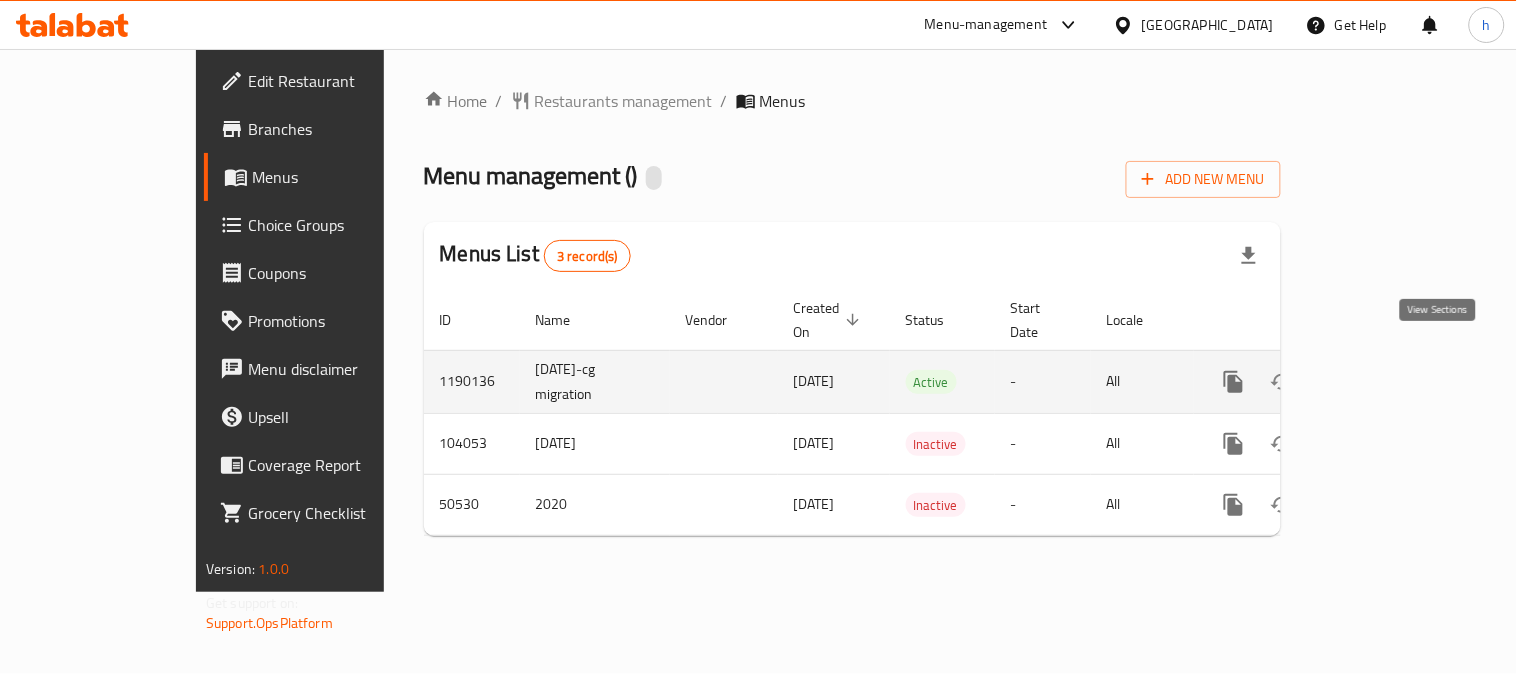 click 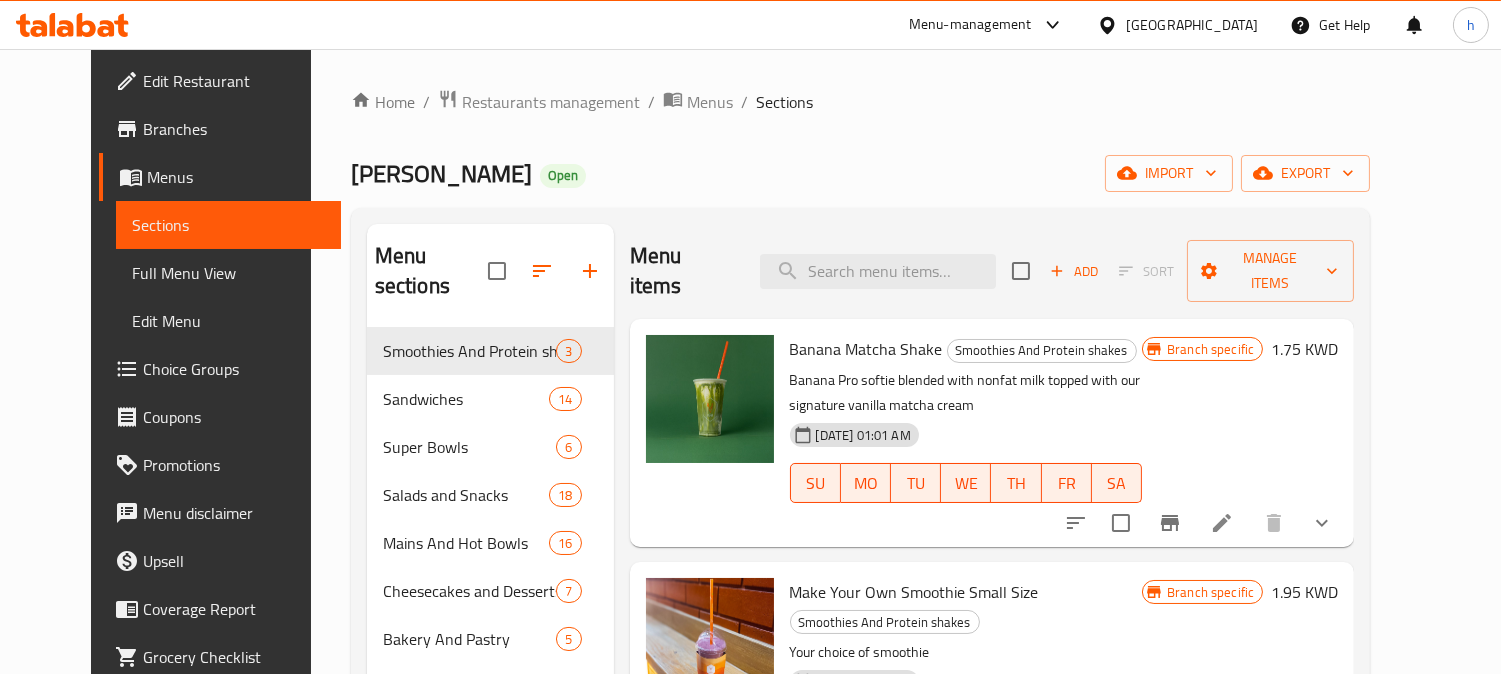 click on "Choice Groups" at bounding box center (234, 369) 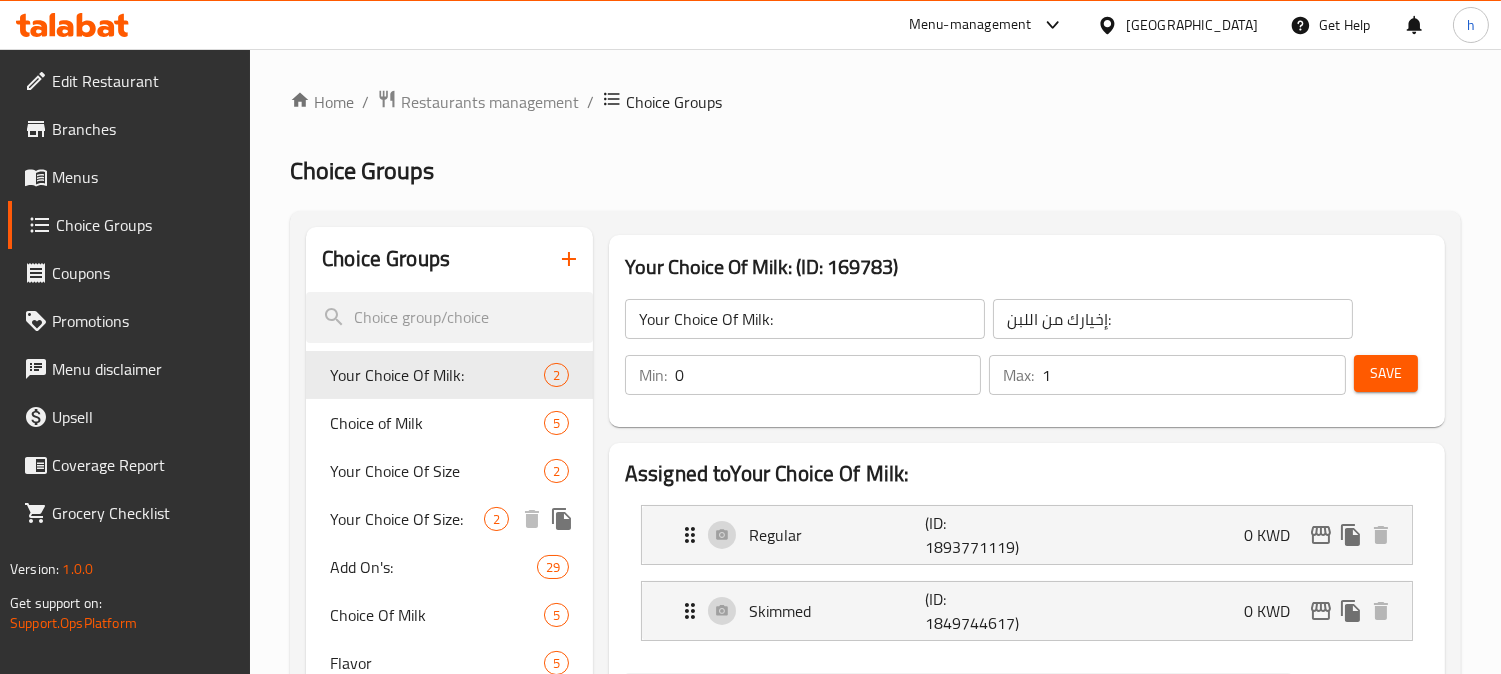 click on "Your Choice Of Size:" at bounding box center [407, 519] 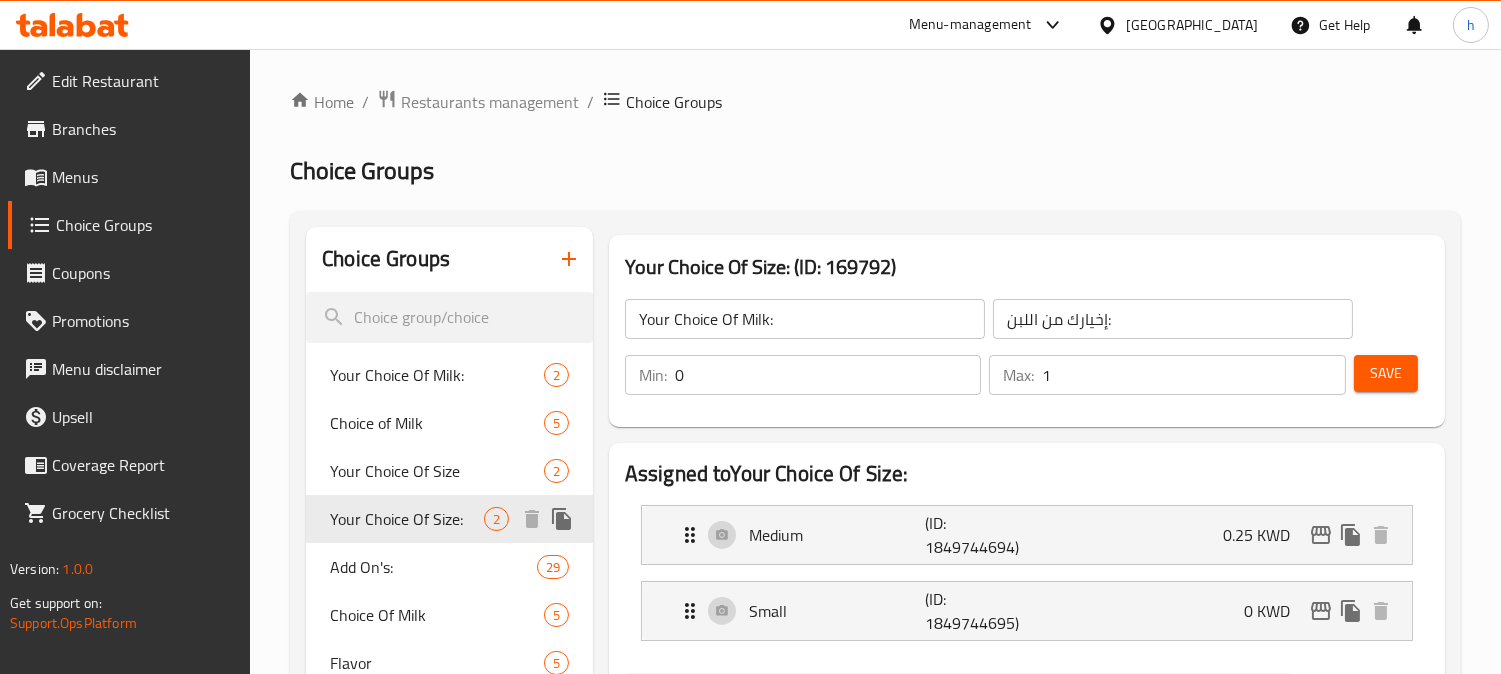 type on "Your Choice Of Size:" 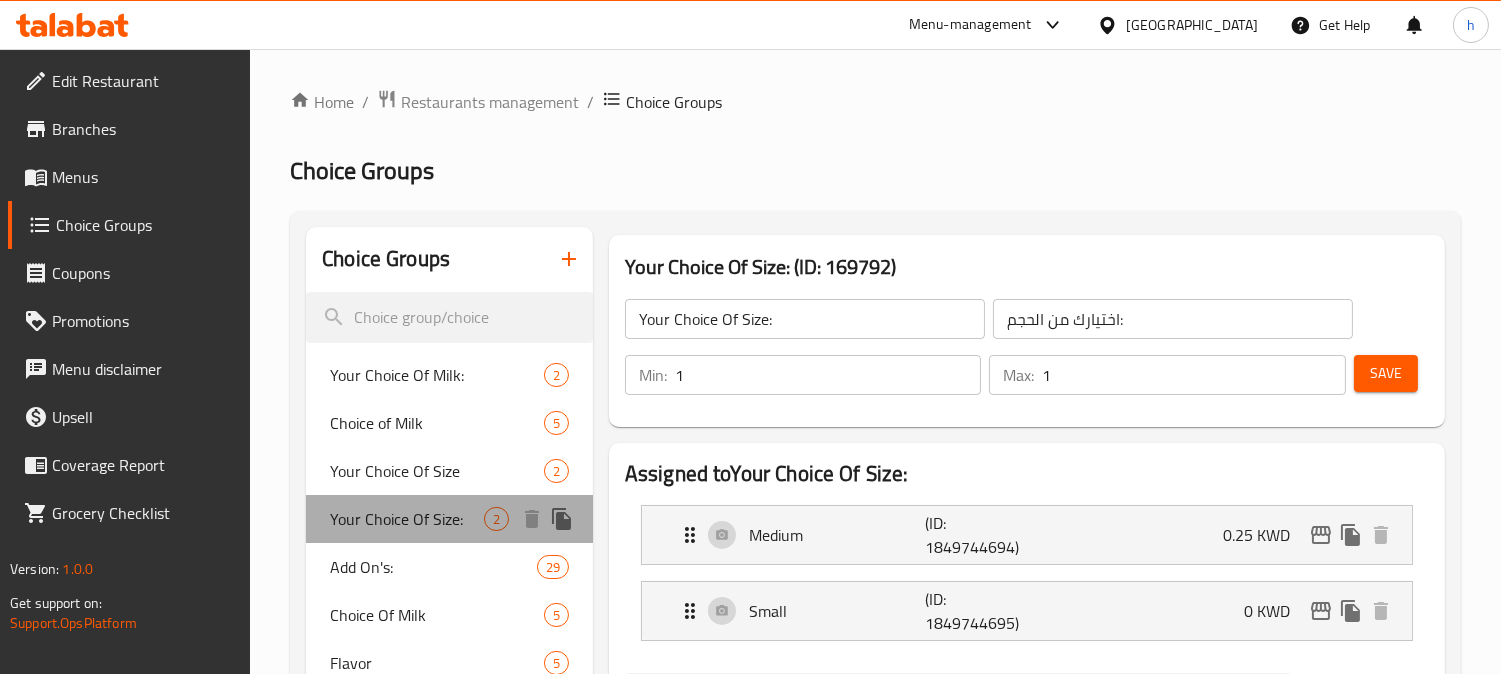 click on "Your Choice Of Size:" at bounding box center (407, 519) 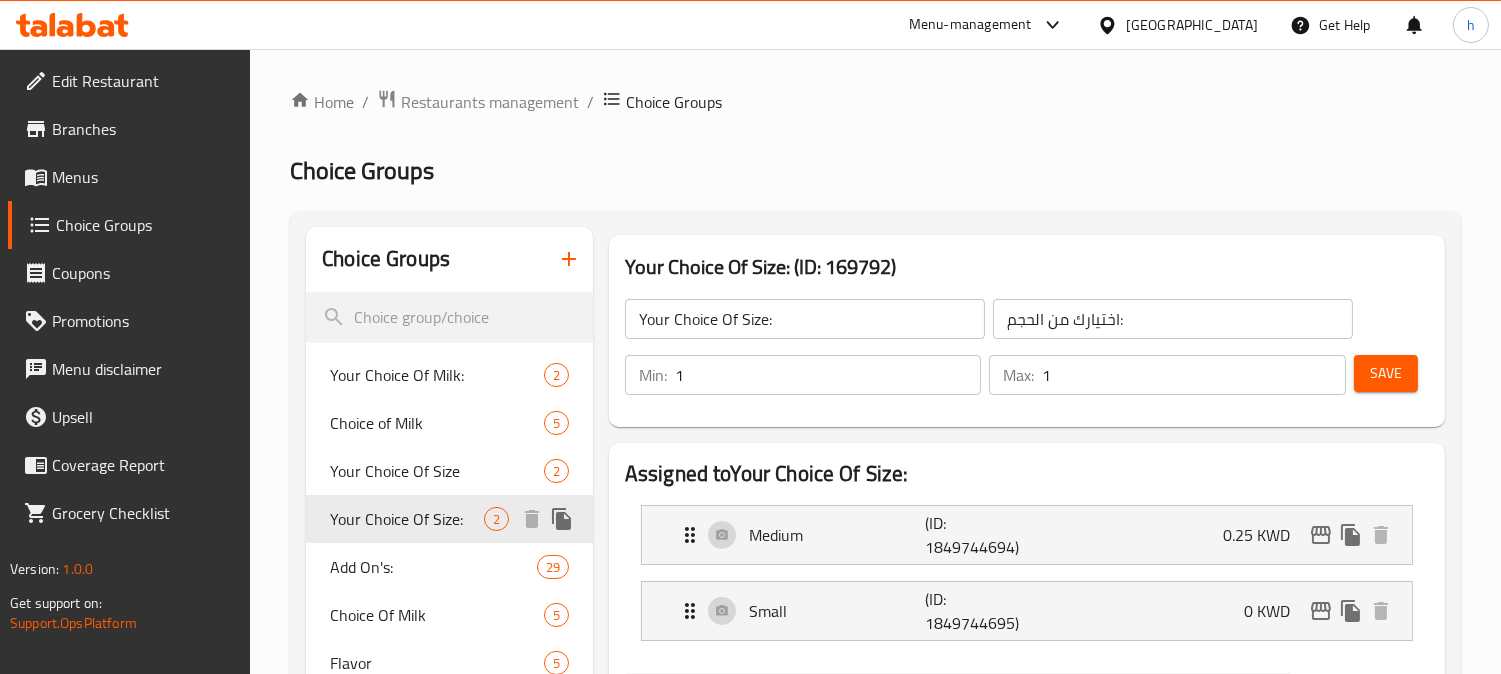 click on "Your Choice Of Size:" at bounding box center [407, 519] 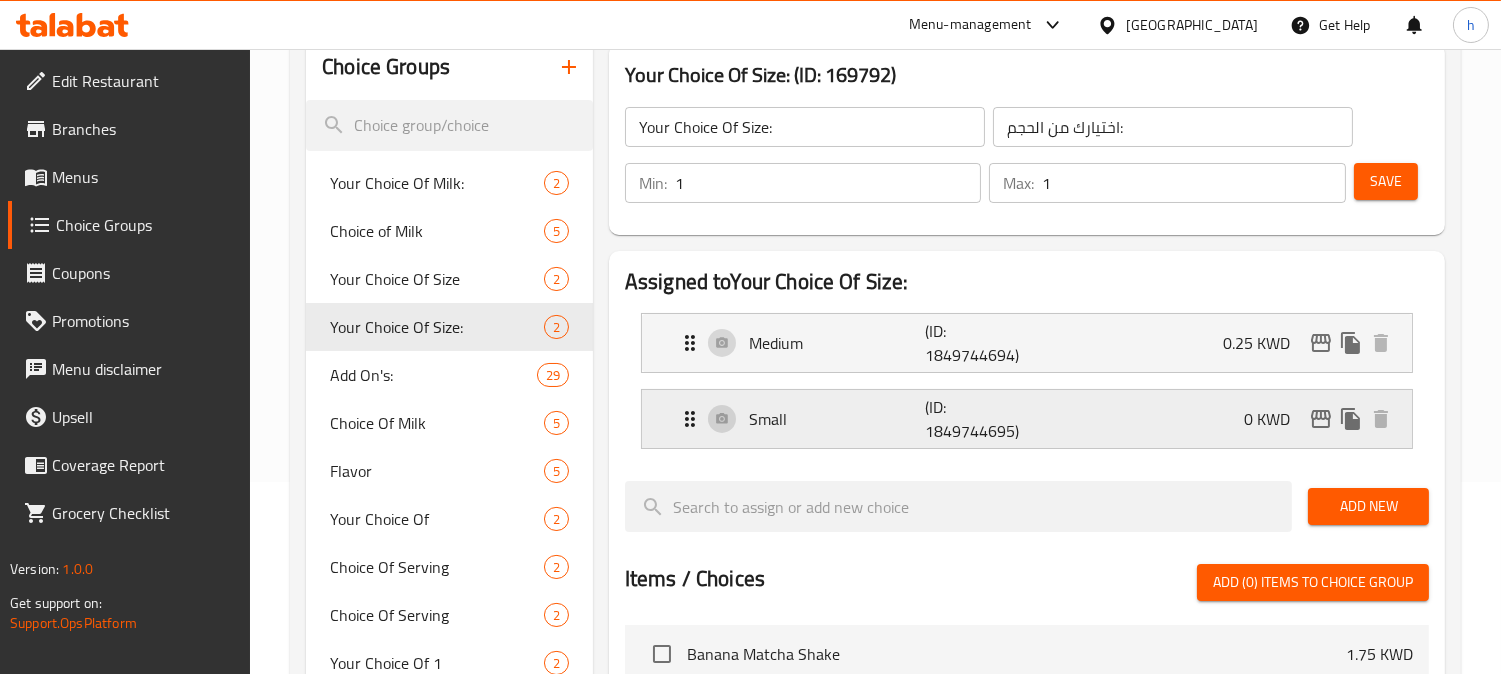 scroll, scrollTop: 222, scrollLeft: 0, axis: vertical 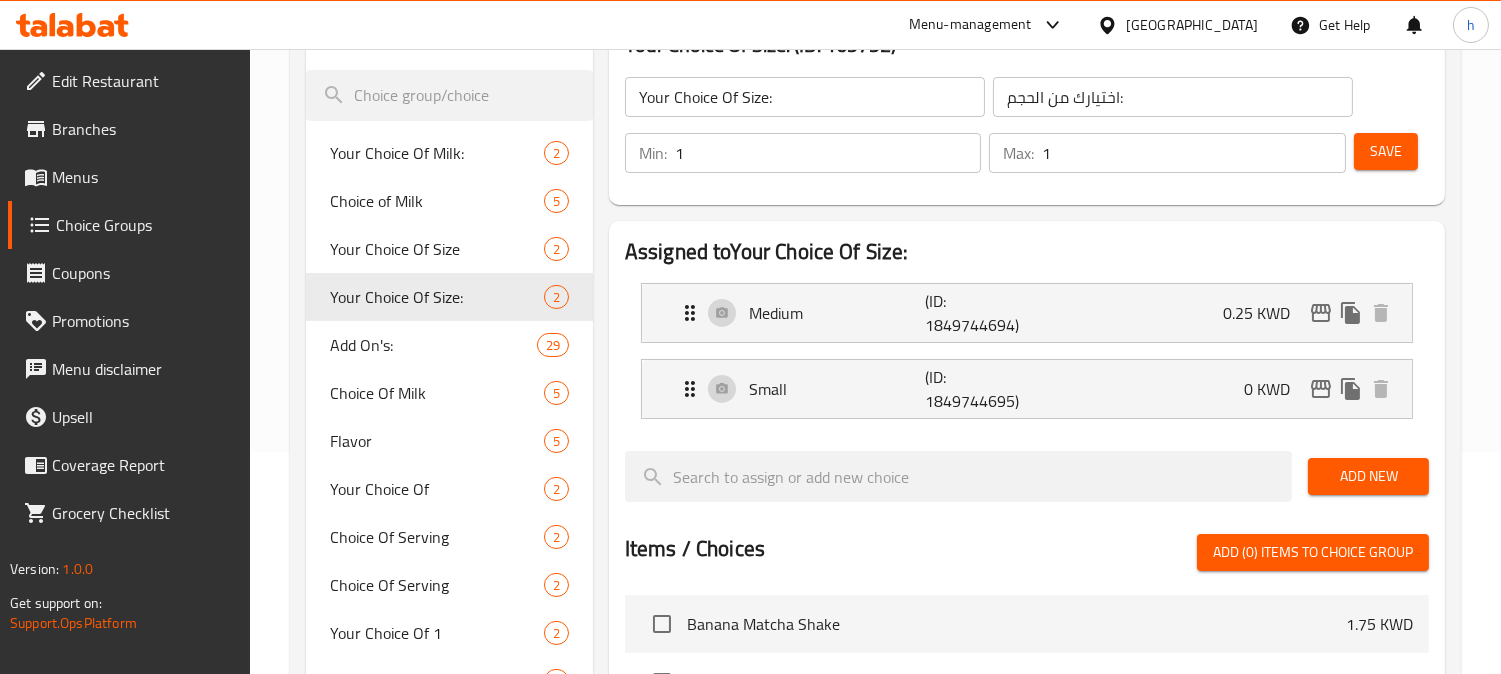 click 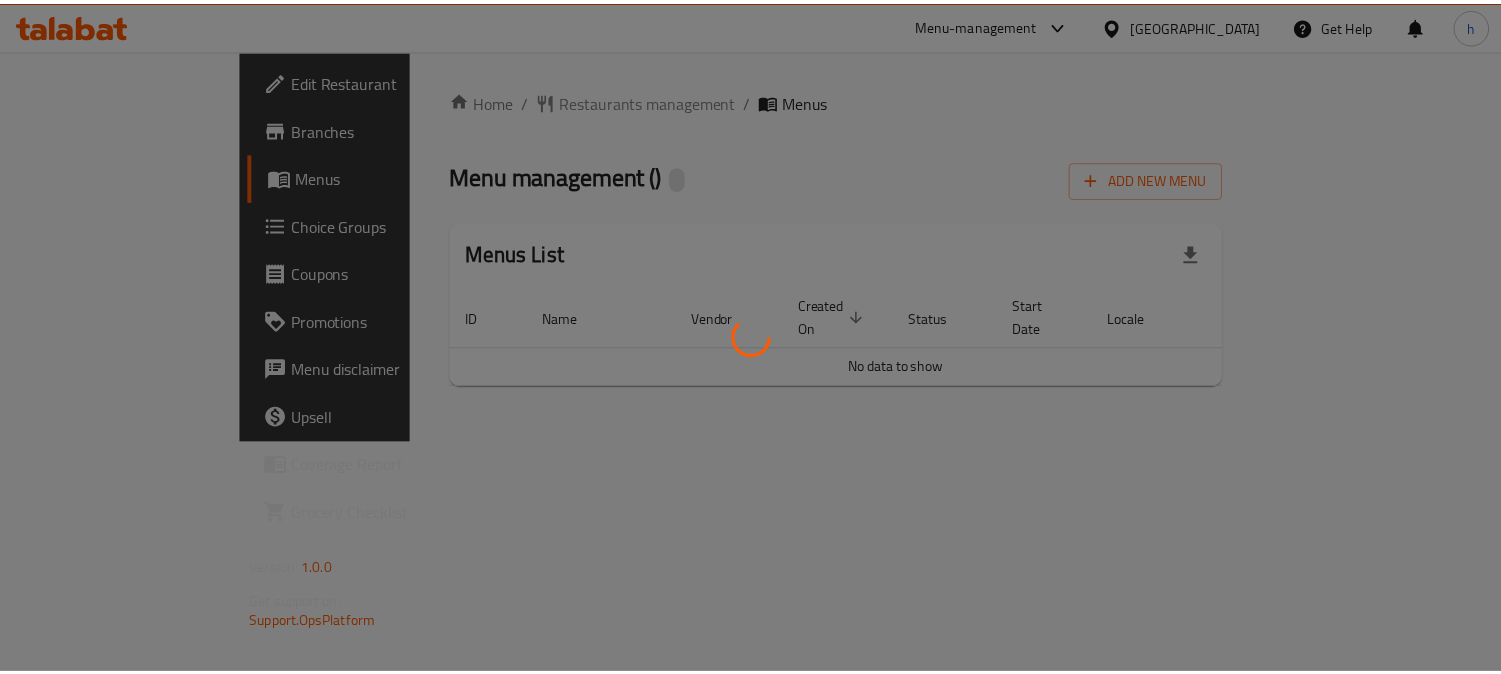 scroll, scrollTop: 0, scrollLeft: 0, axis: both 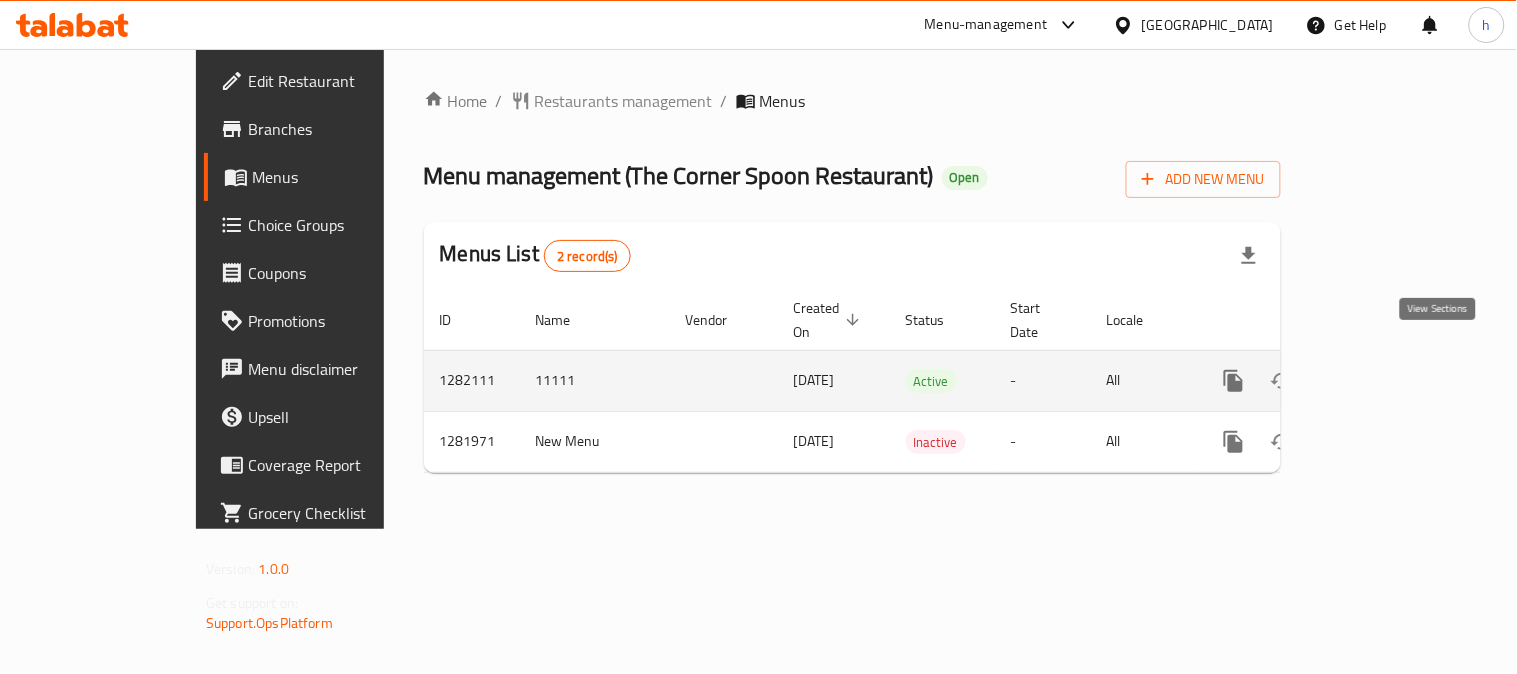 click 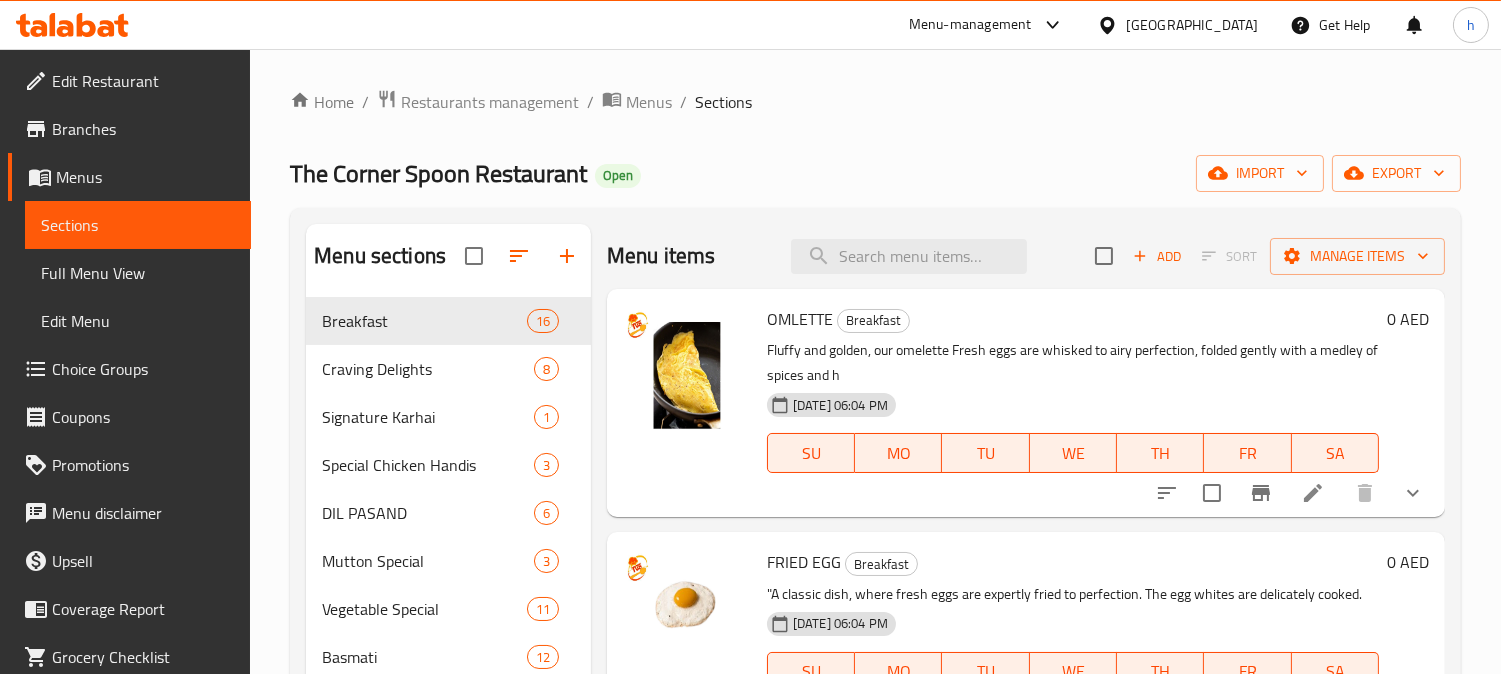 scroll, scrollTop: 66, scrollLeft: 0, axis: vertical 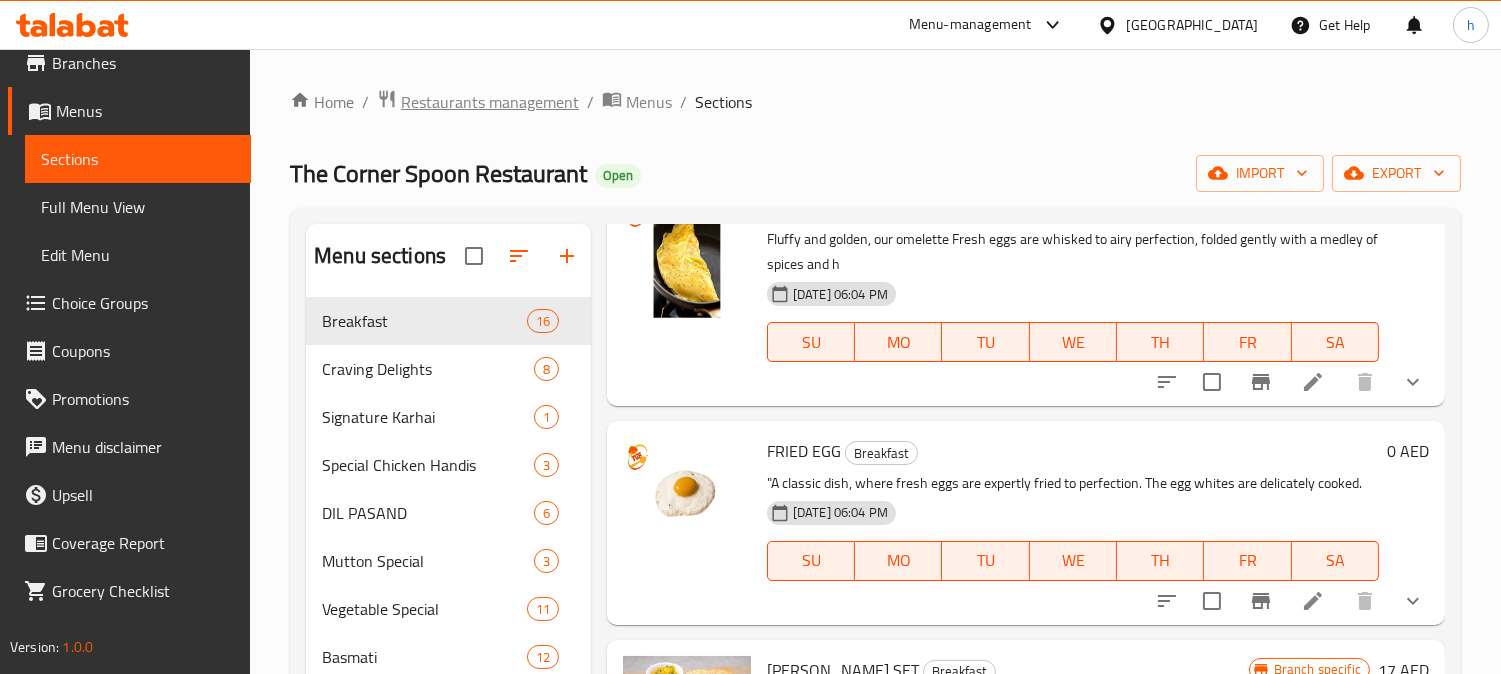 click on "Restaurants management" at bounding box center (490, 102) 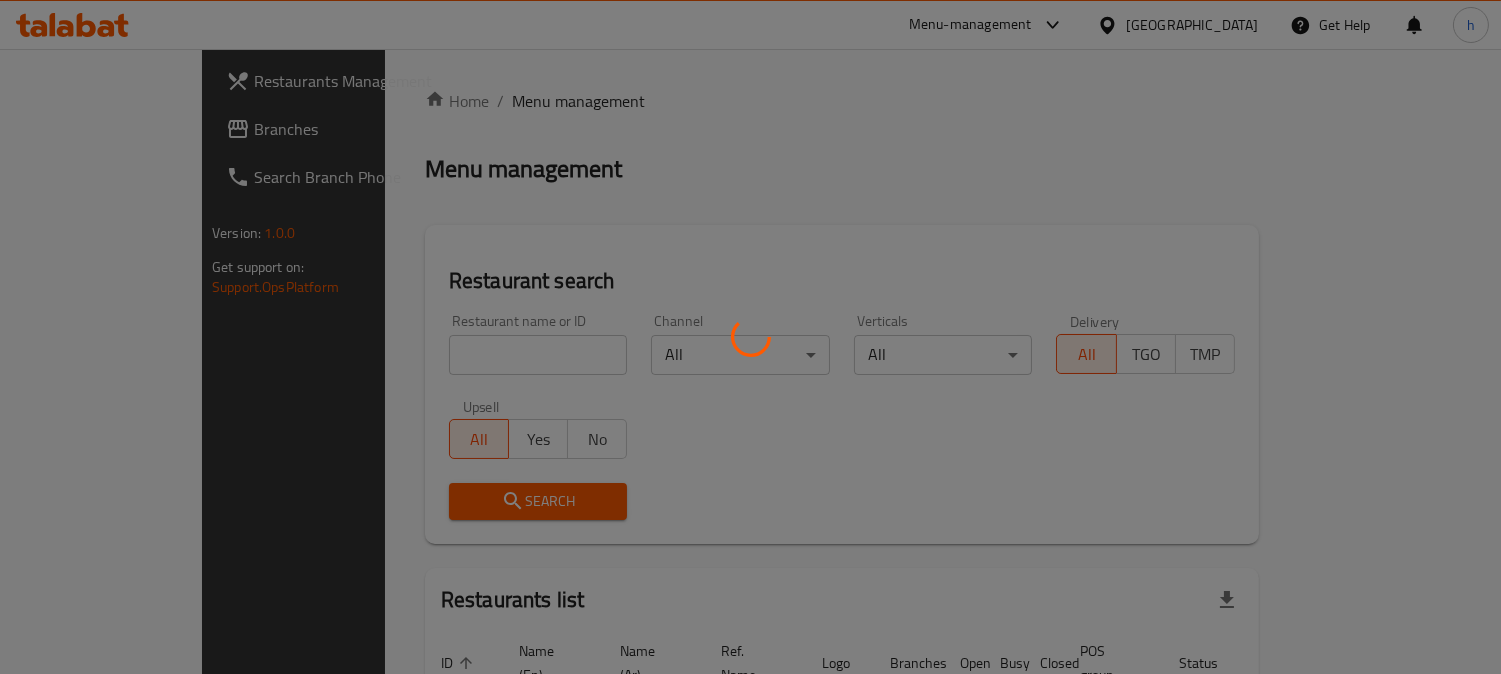 click at bounding box center (750, 337) 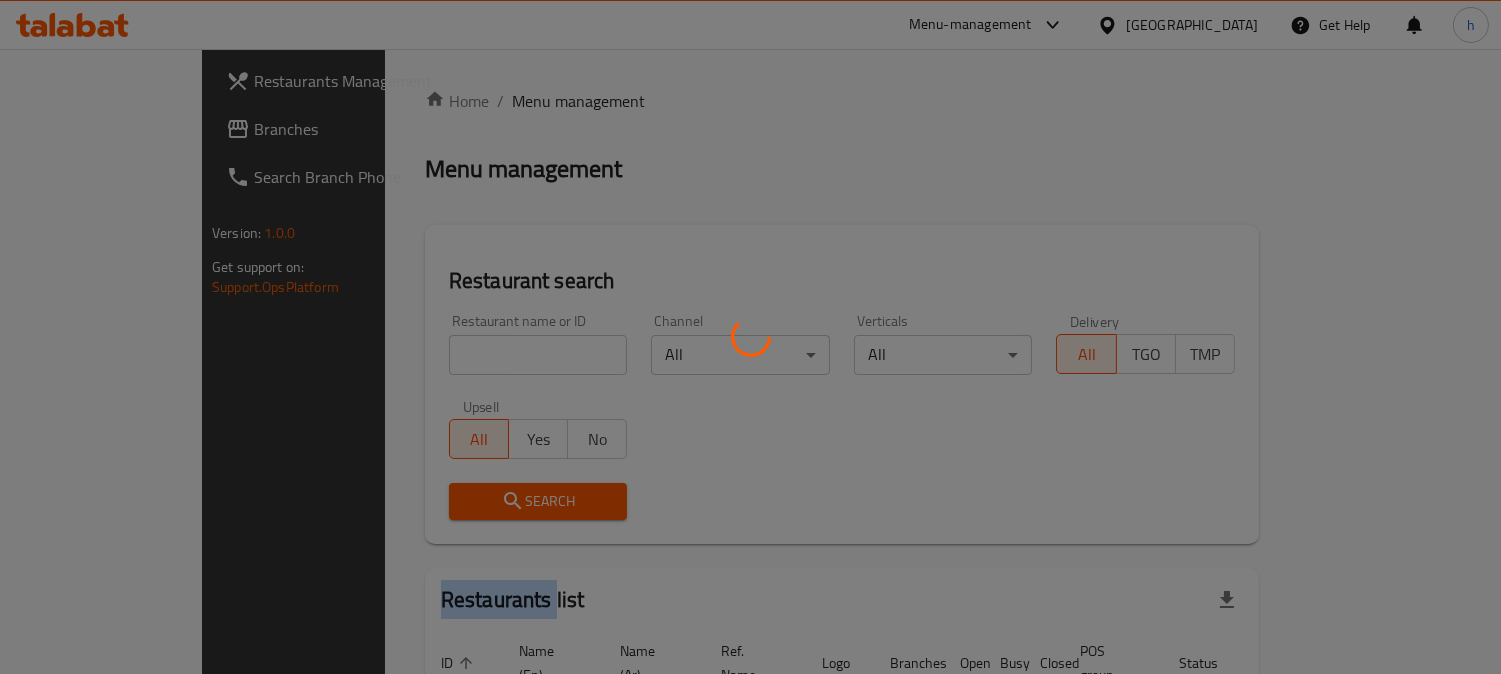 click at bounding box center (750, 337) 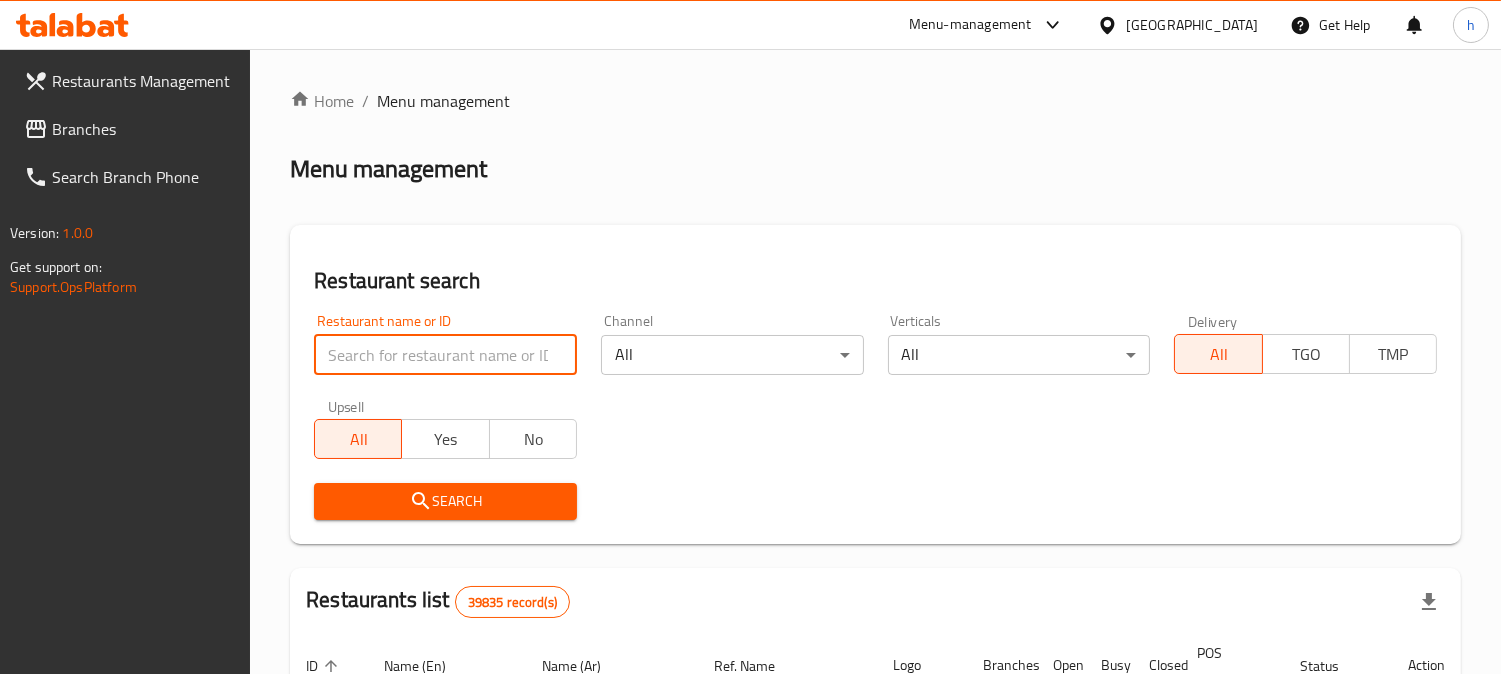 click at bounding box center [445, 355] 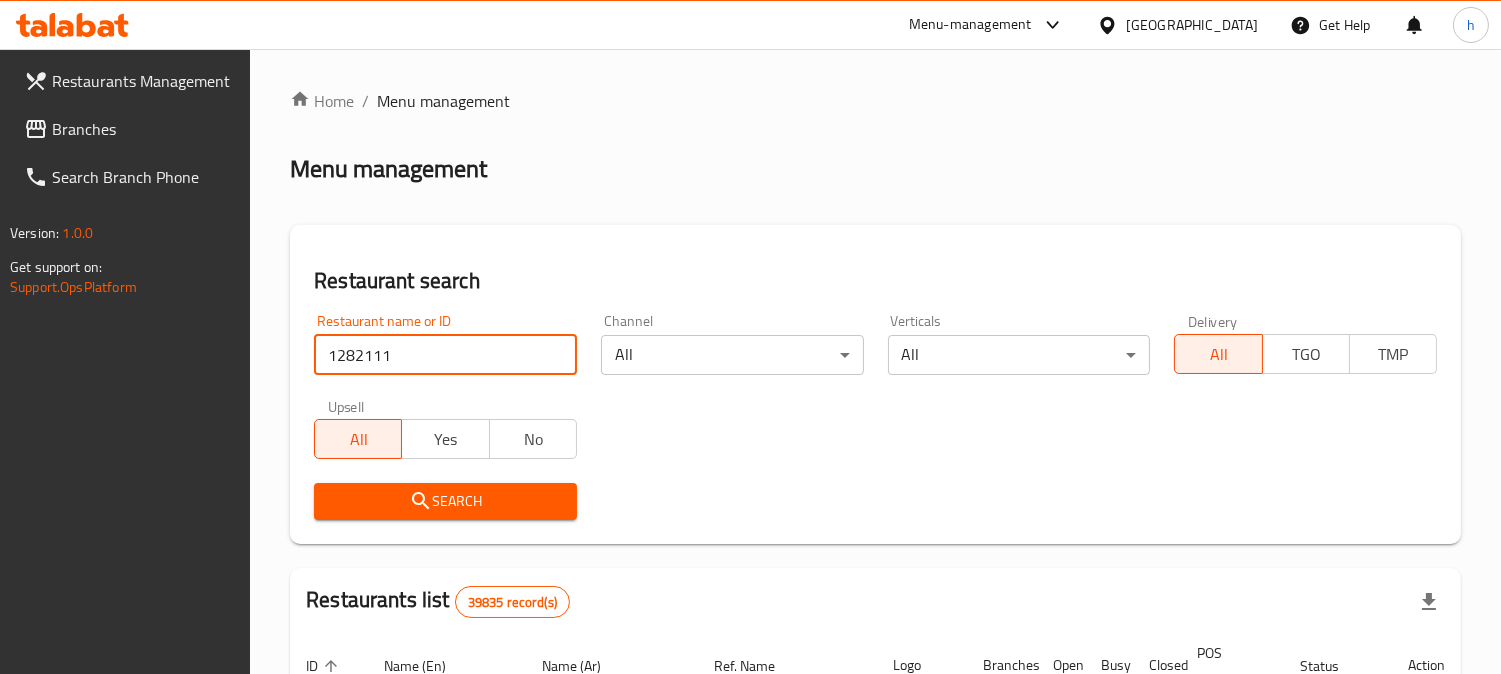 type on "1282111" 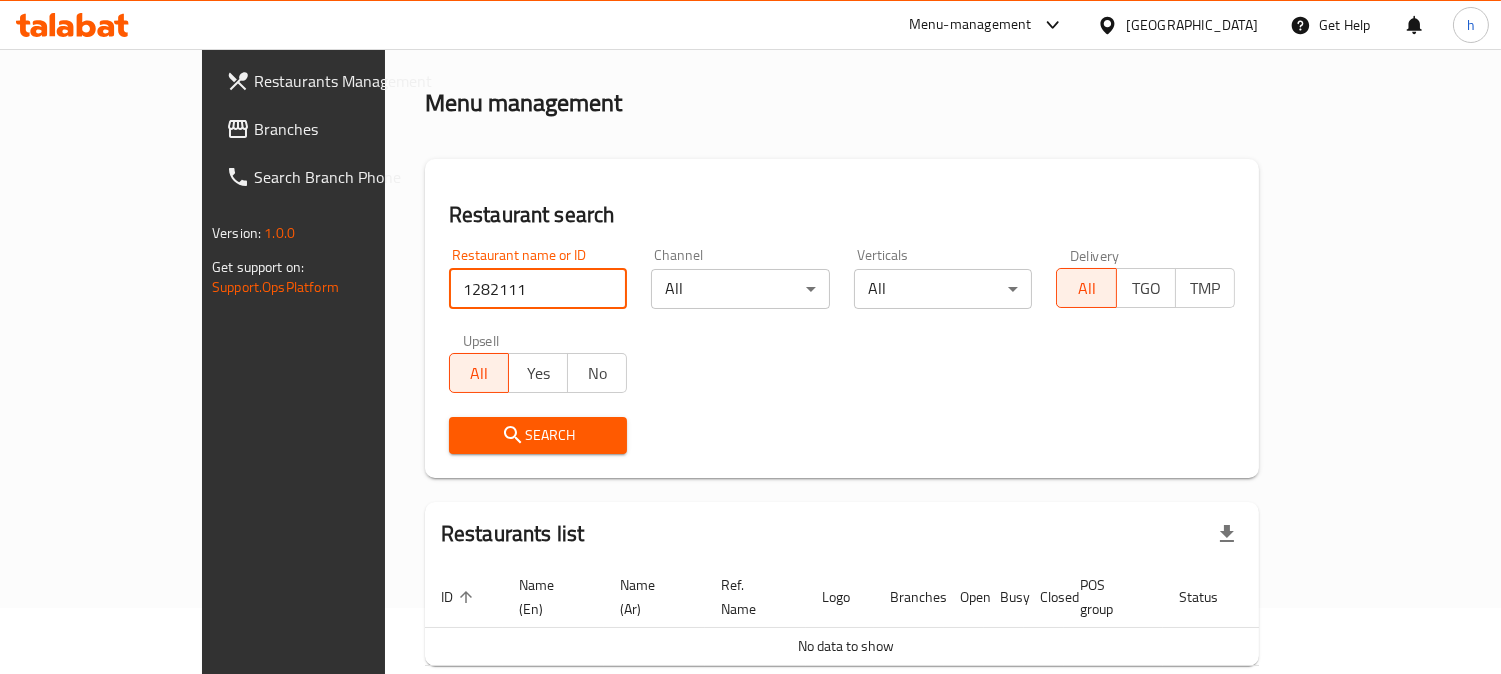 scroll, scrollTop: 0, scrollLeft: 0, axis: both 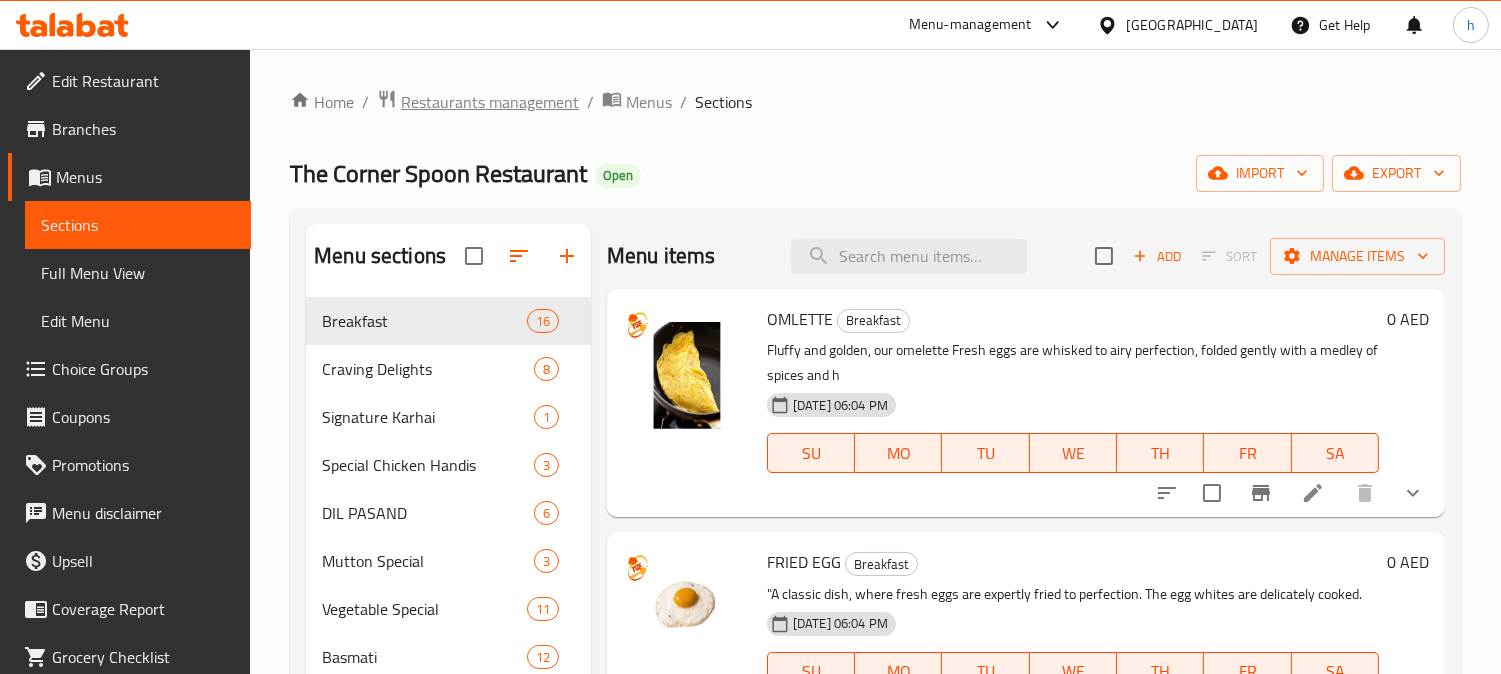 click on "Restaurants management" at bounding box center [490, 102] 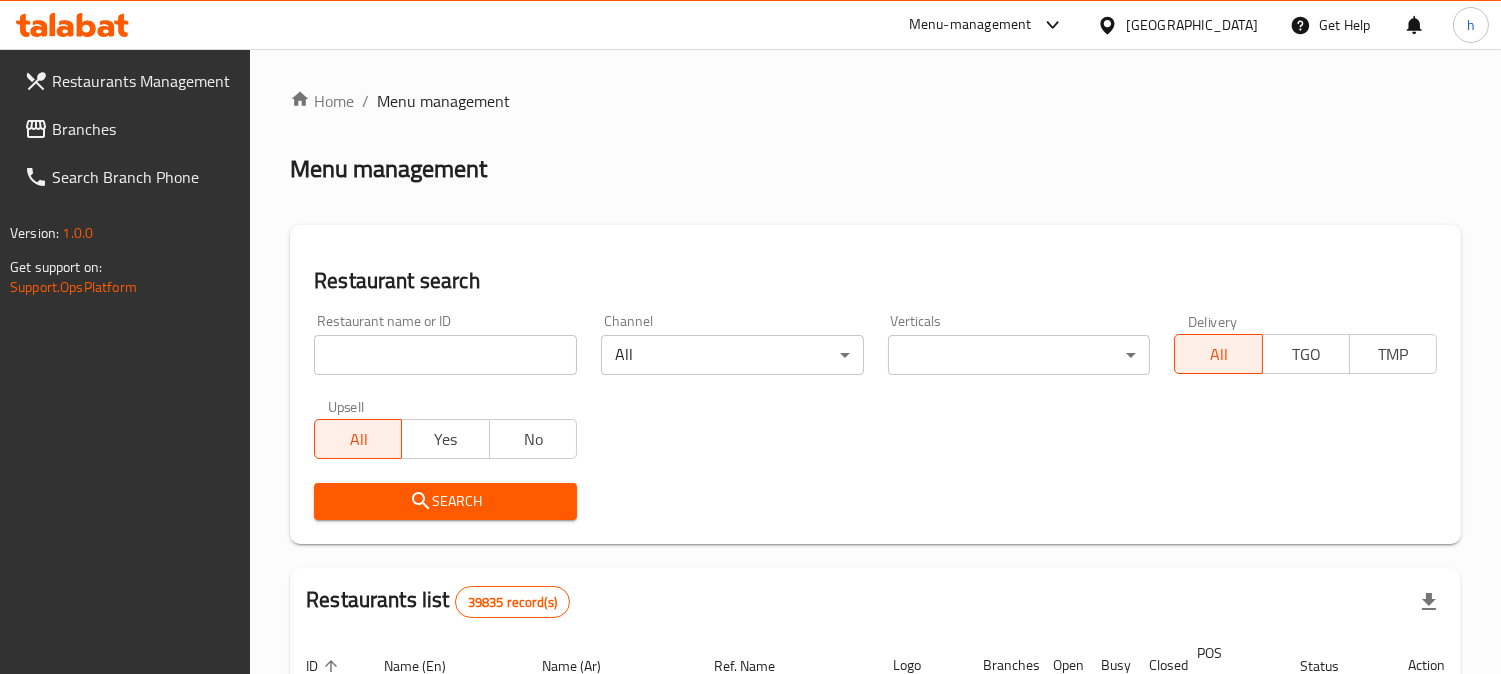 click at bounding box center [445, 355] 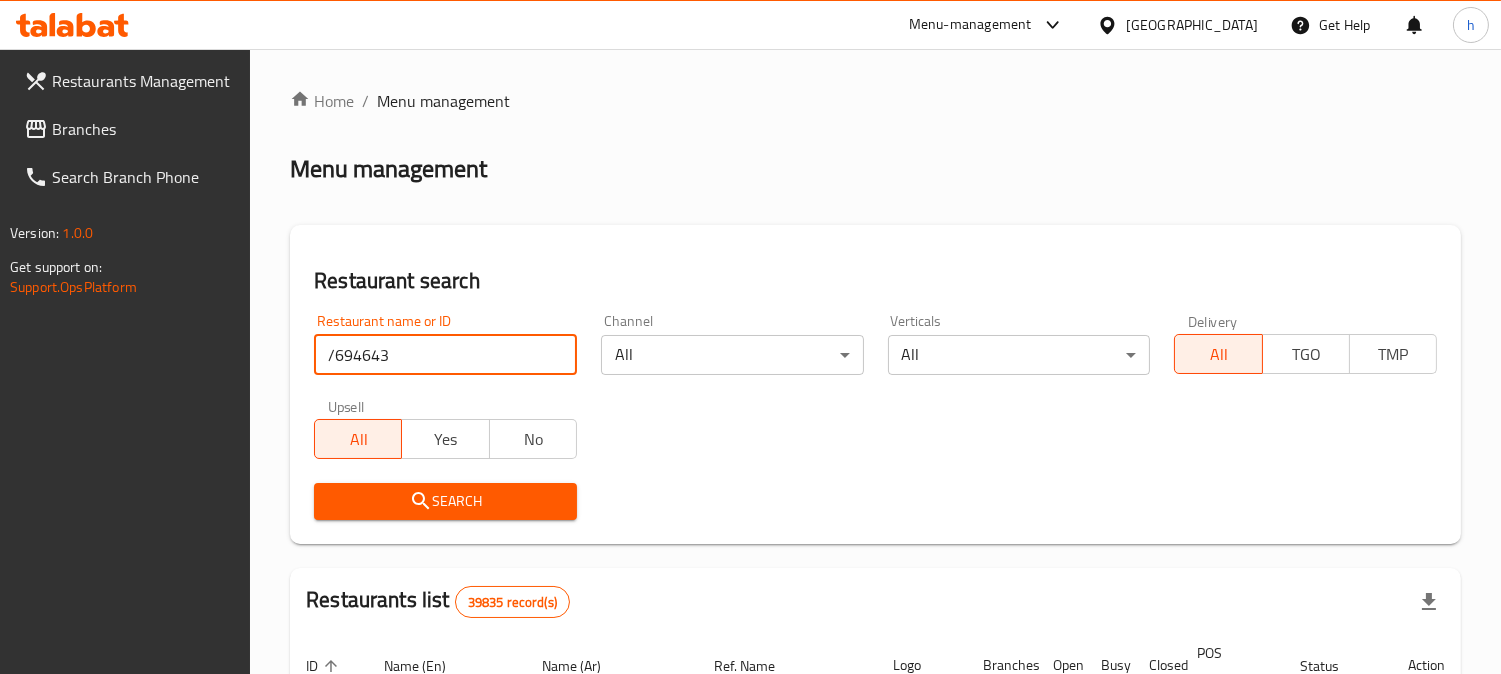 click on "/694643" at bounding box center [445, 355] 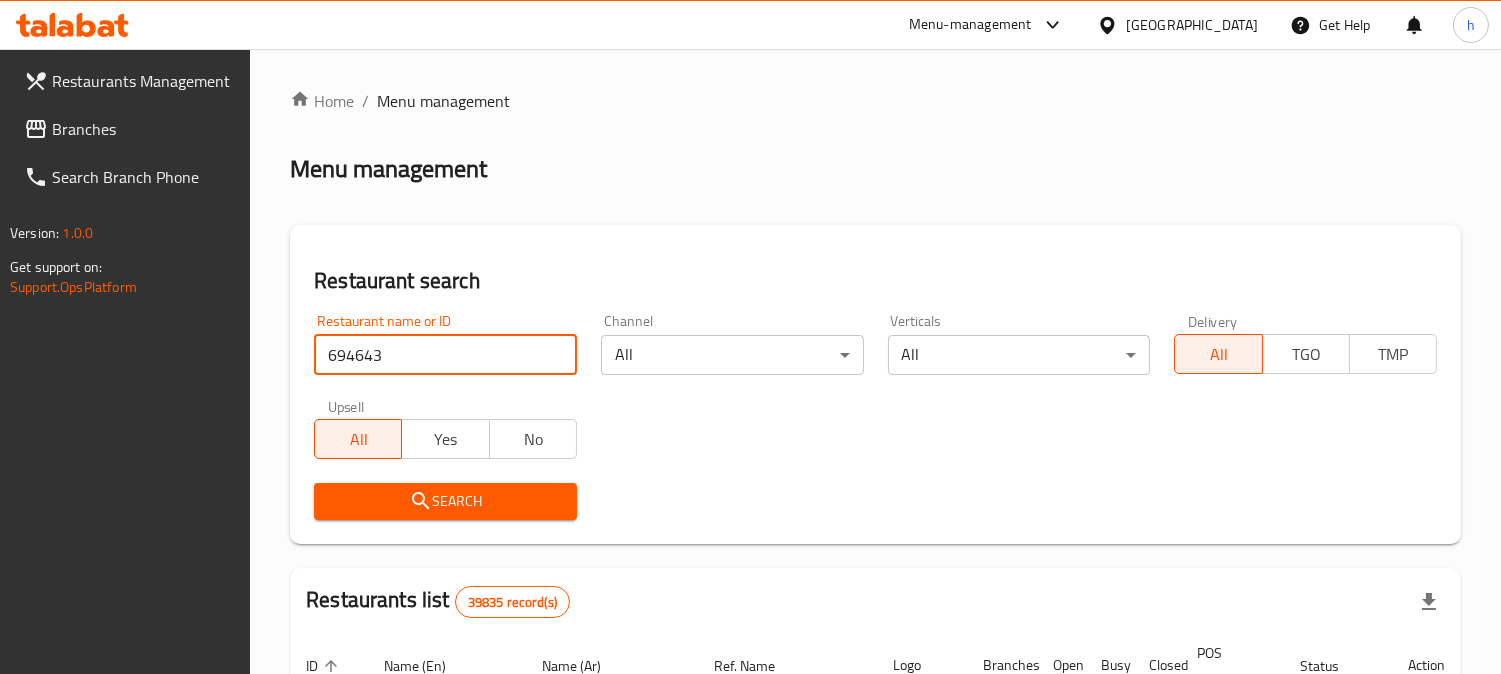 type on "694643" 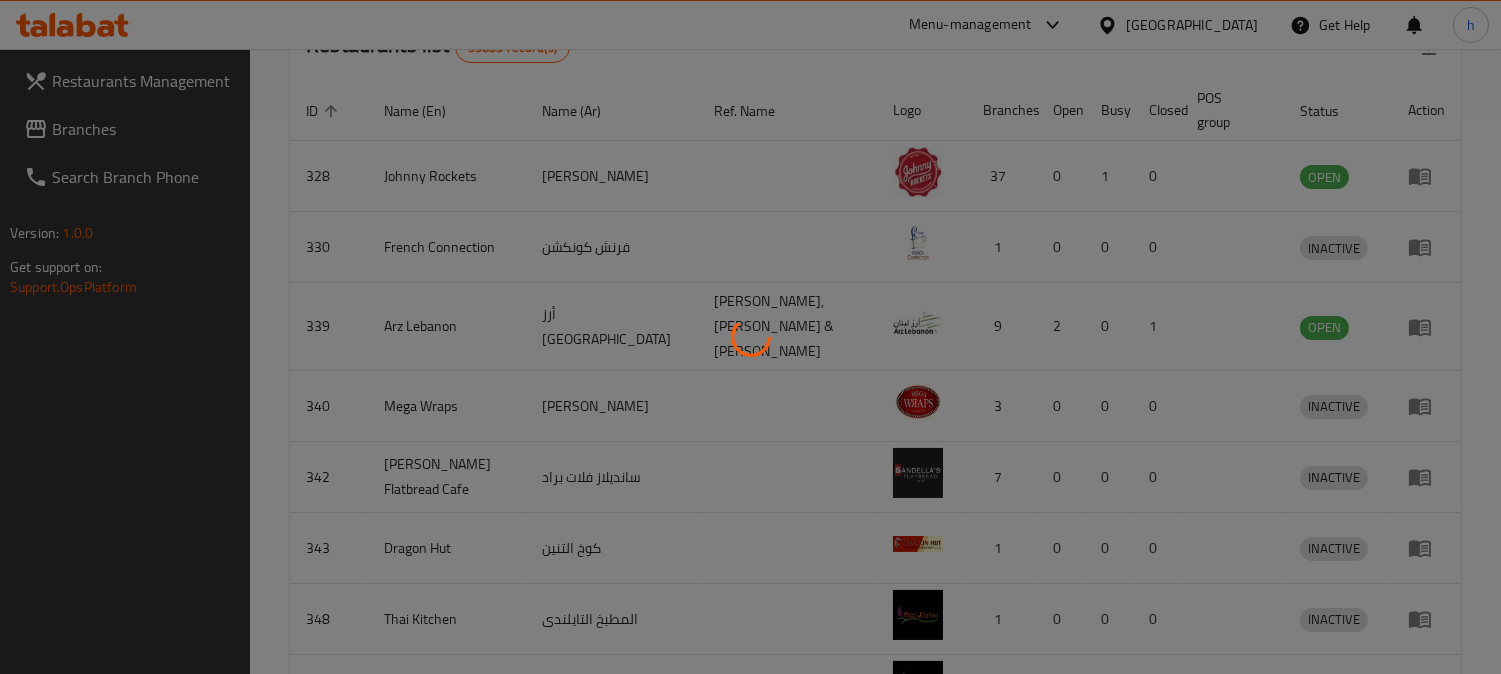 scroll, scrollTop: 201, scrollLeft: 0, axis: vertical 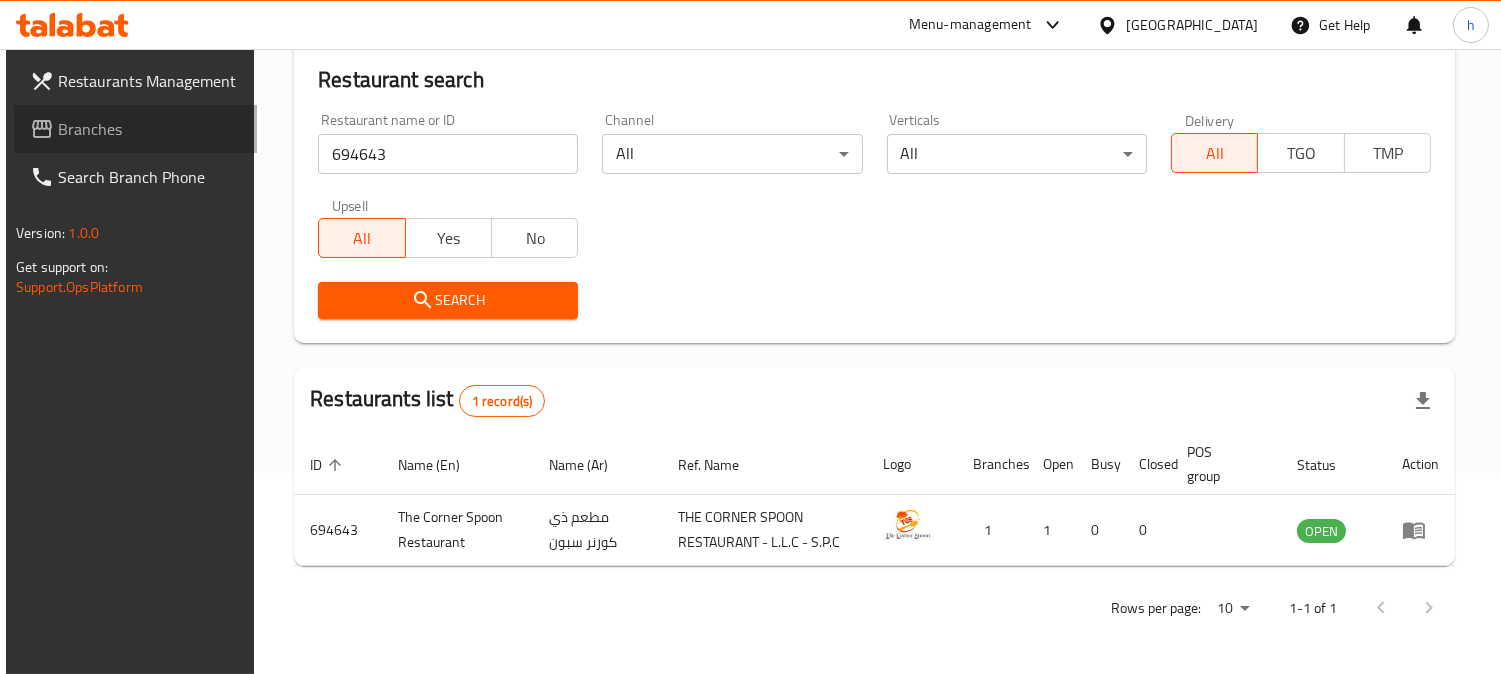 click on "Branches" at bounding box center [149, 129] 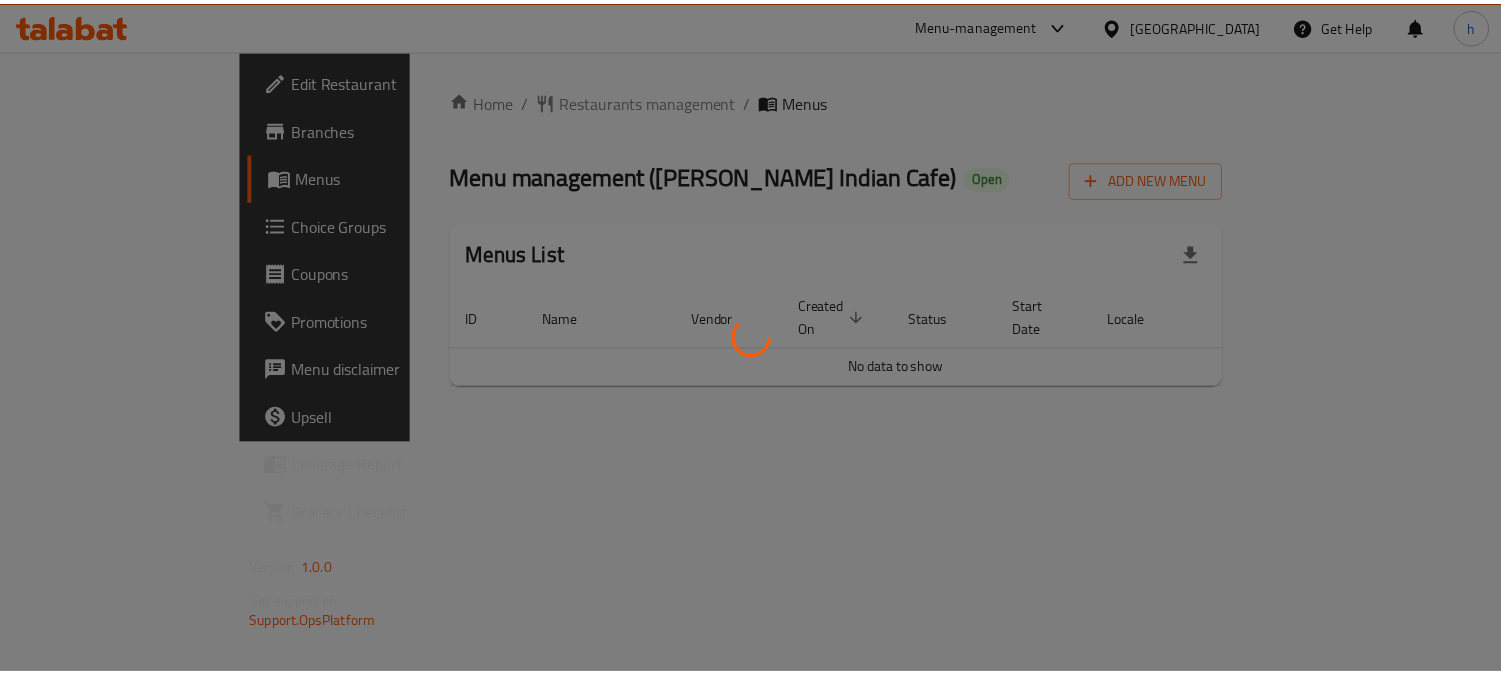 scroll, scrollTop: 0, scrollLeft: 0, axis: both 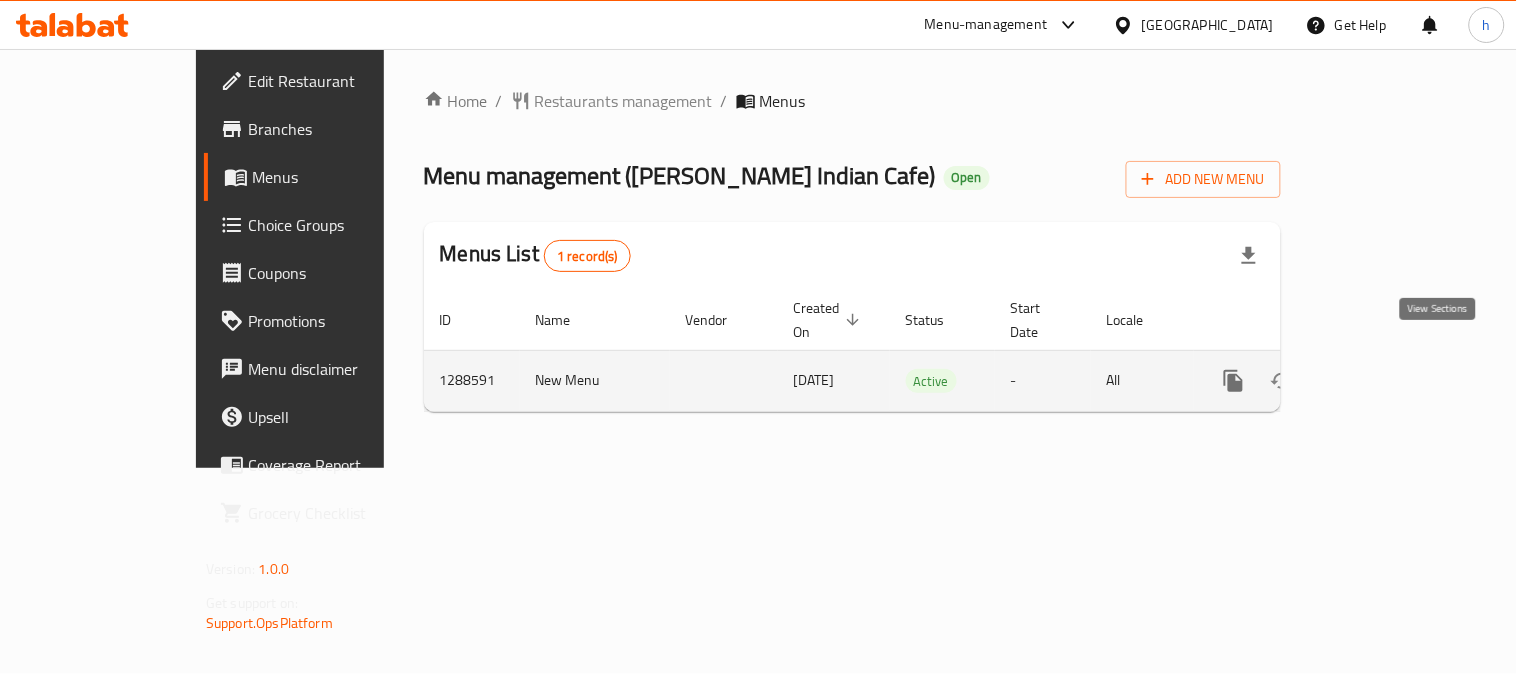 click 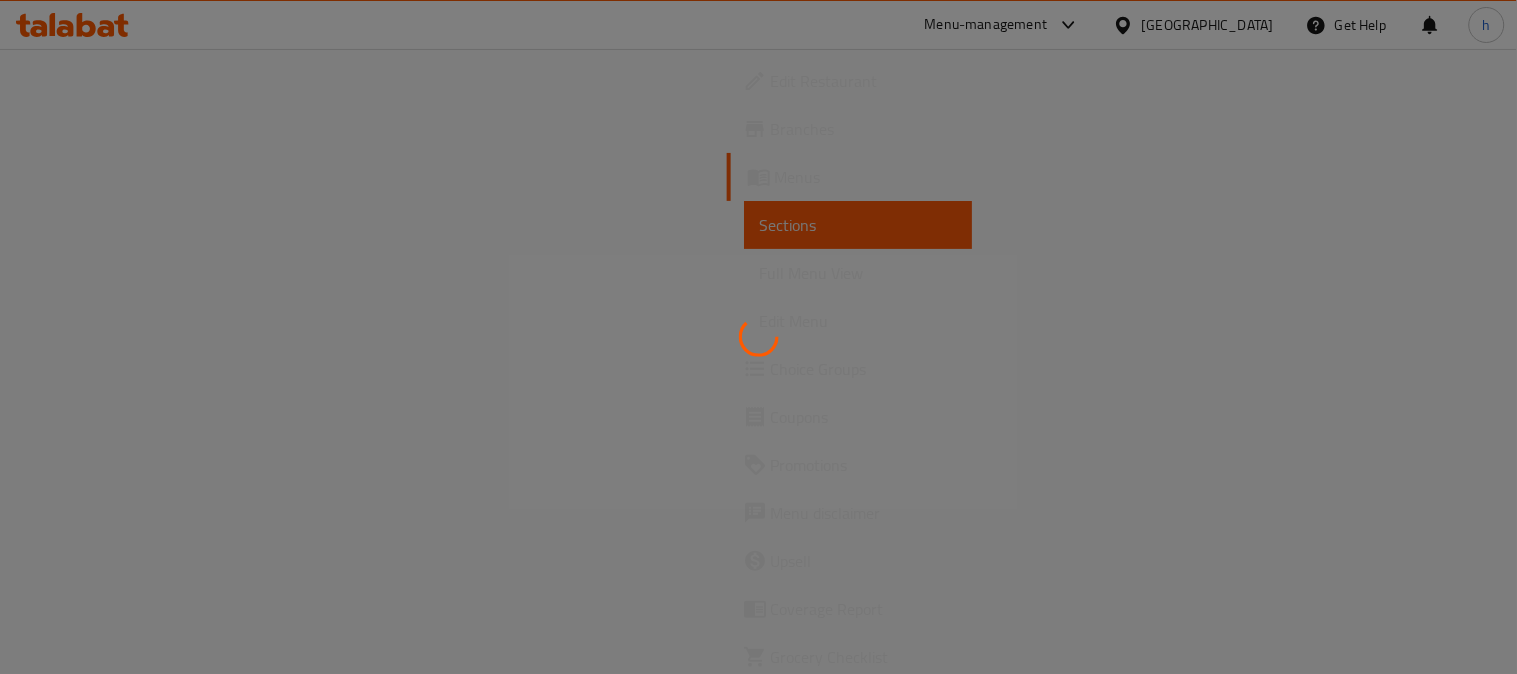 click at bounding box center [758, 337] 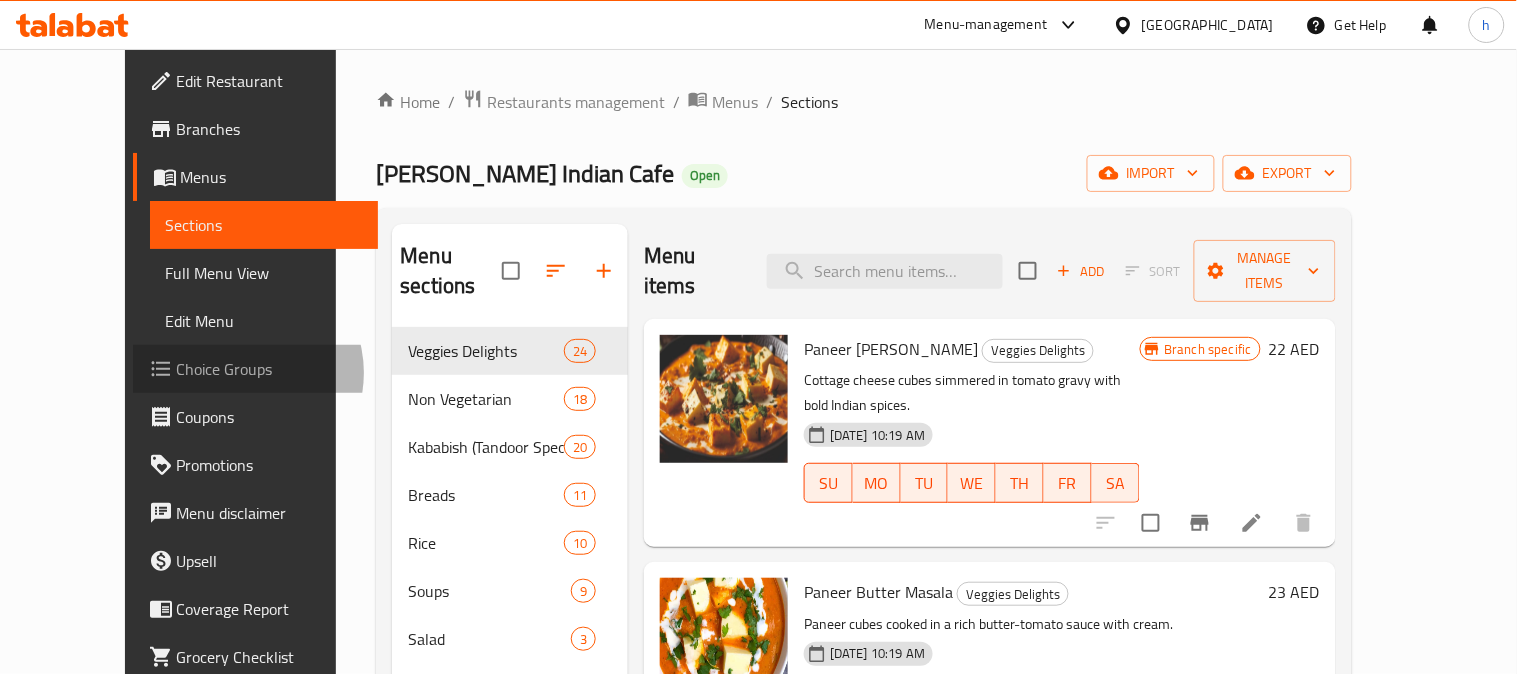 click on "Choice Groups" at bounding box center [269, 369] 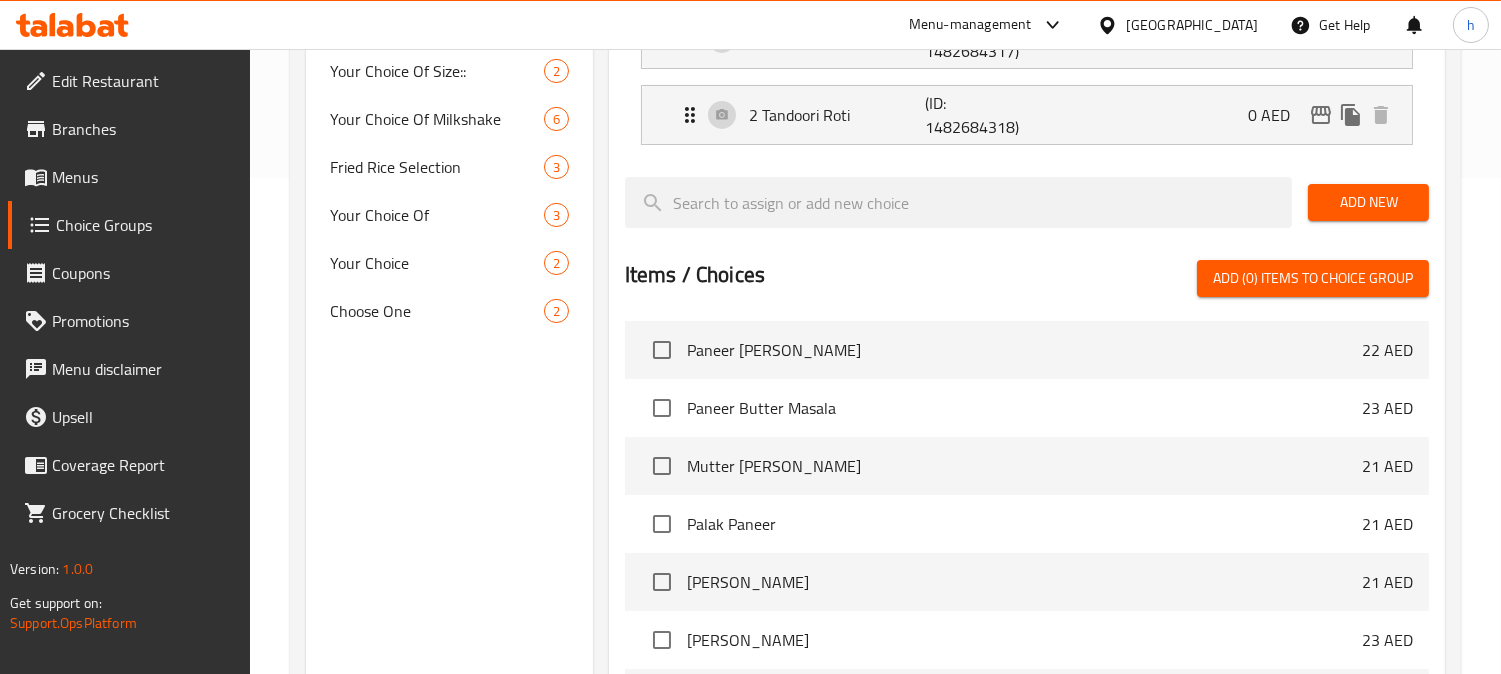 scroll, scrollTop: 444, scrollLeft: 0, axis: vertical 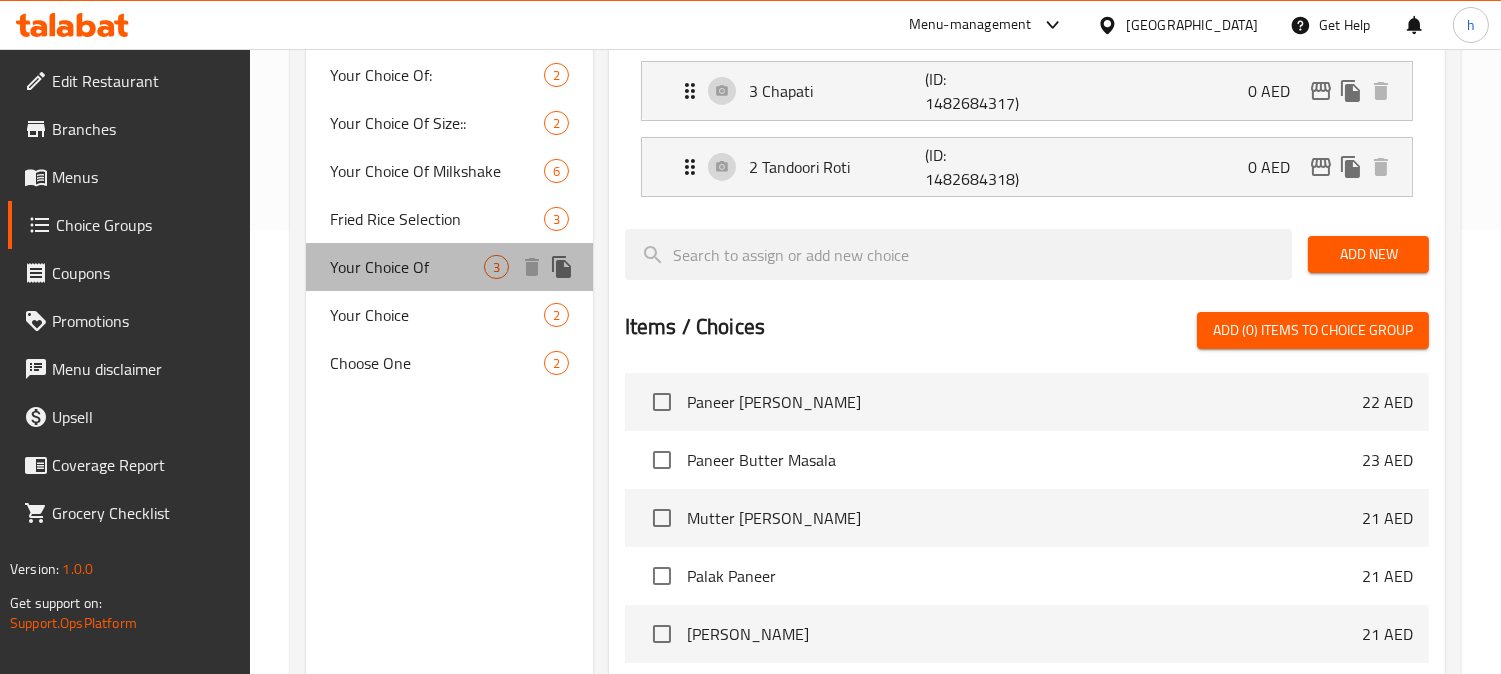 click on "Your Choice Of" at bounding box center (407, 267) 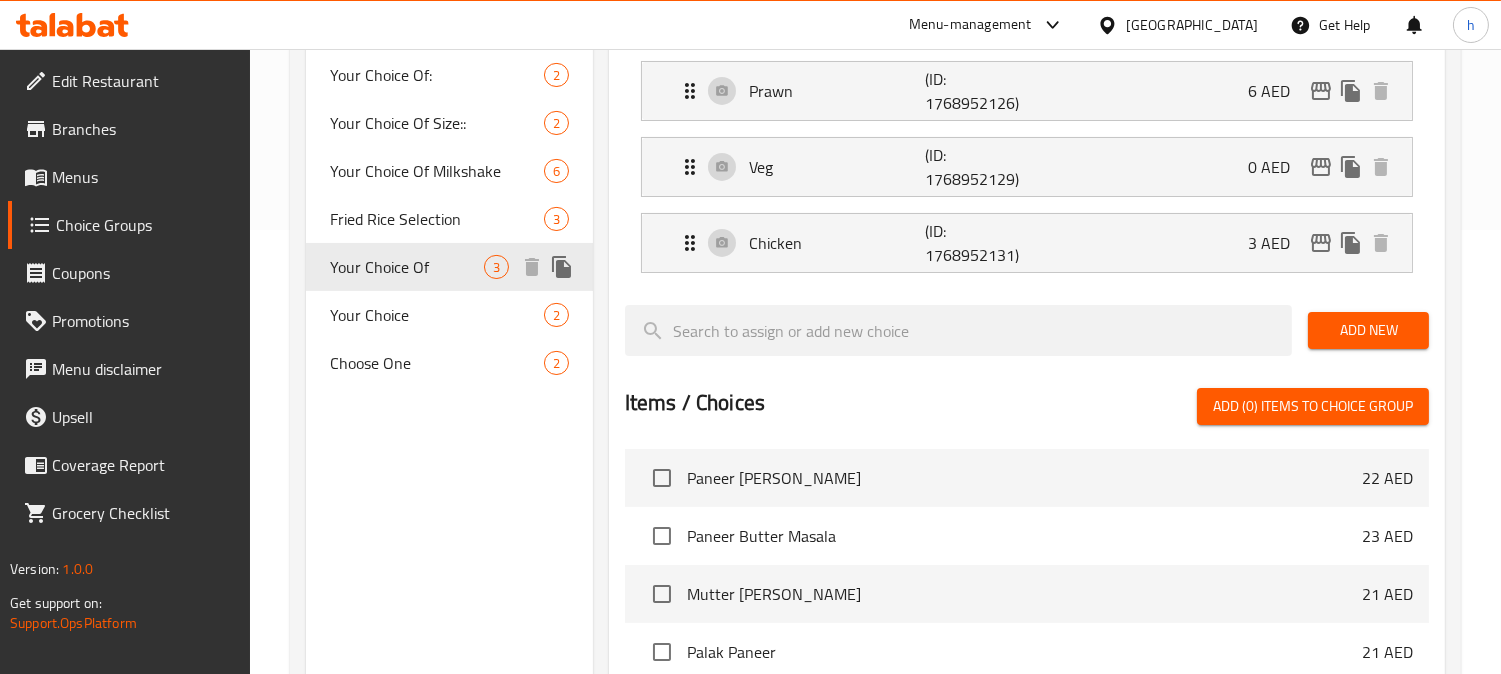 click on "Your Choice Of" at bounding box center (407, 267) 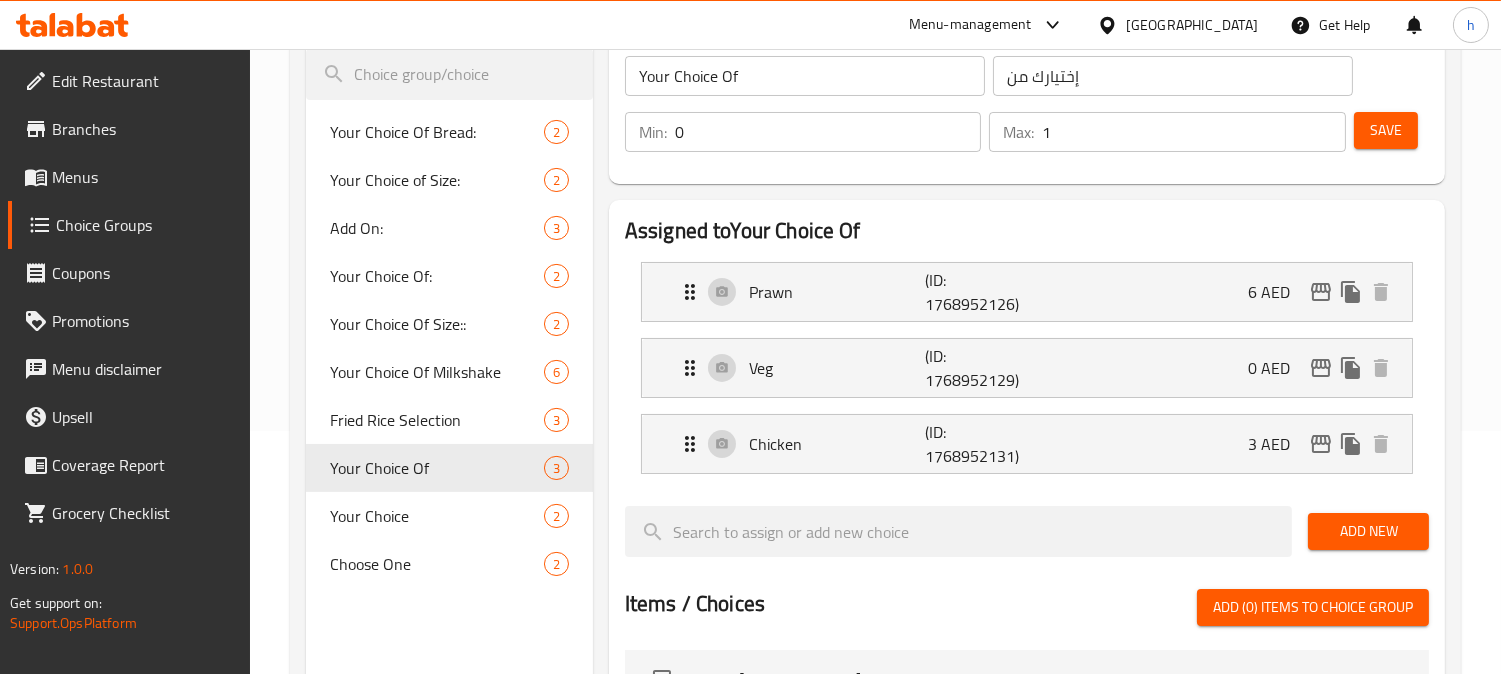 scroll, scrollTop: 222, scrollLeft: 0, axis: vertical 